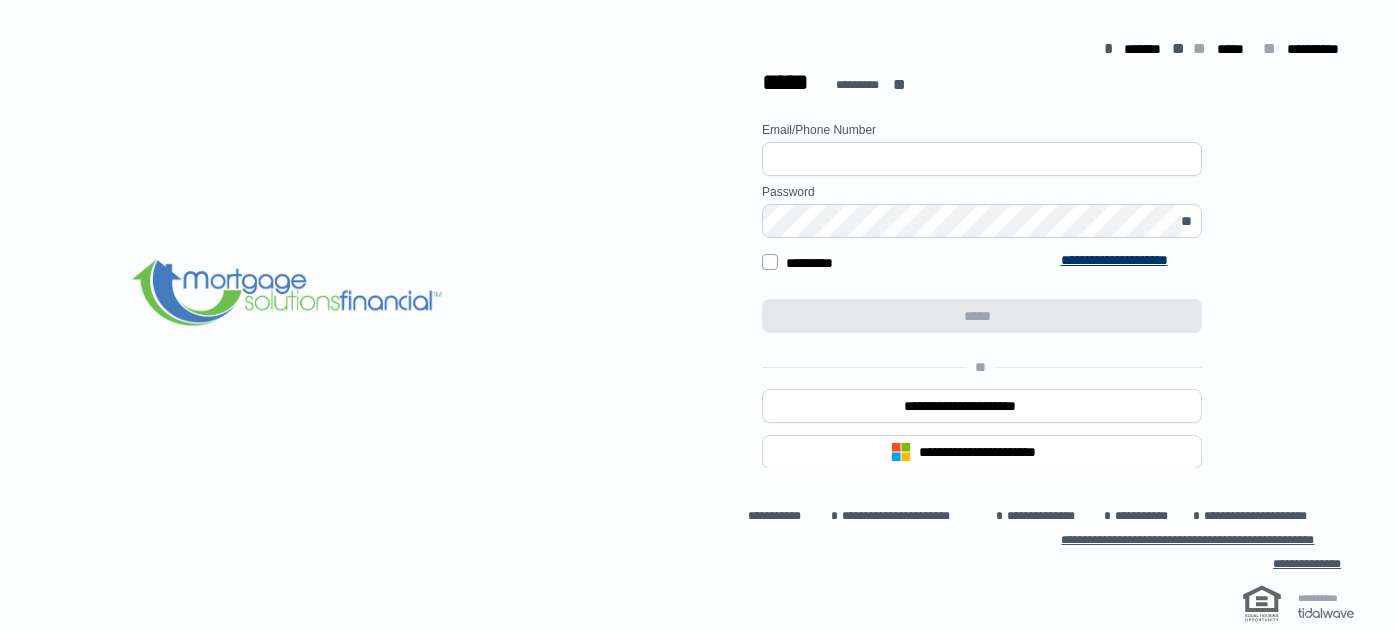 scroll, scrollTop: 0, scrollLeft: 0, axis: both 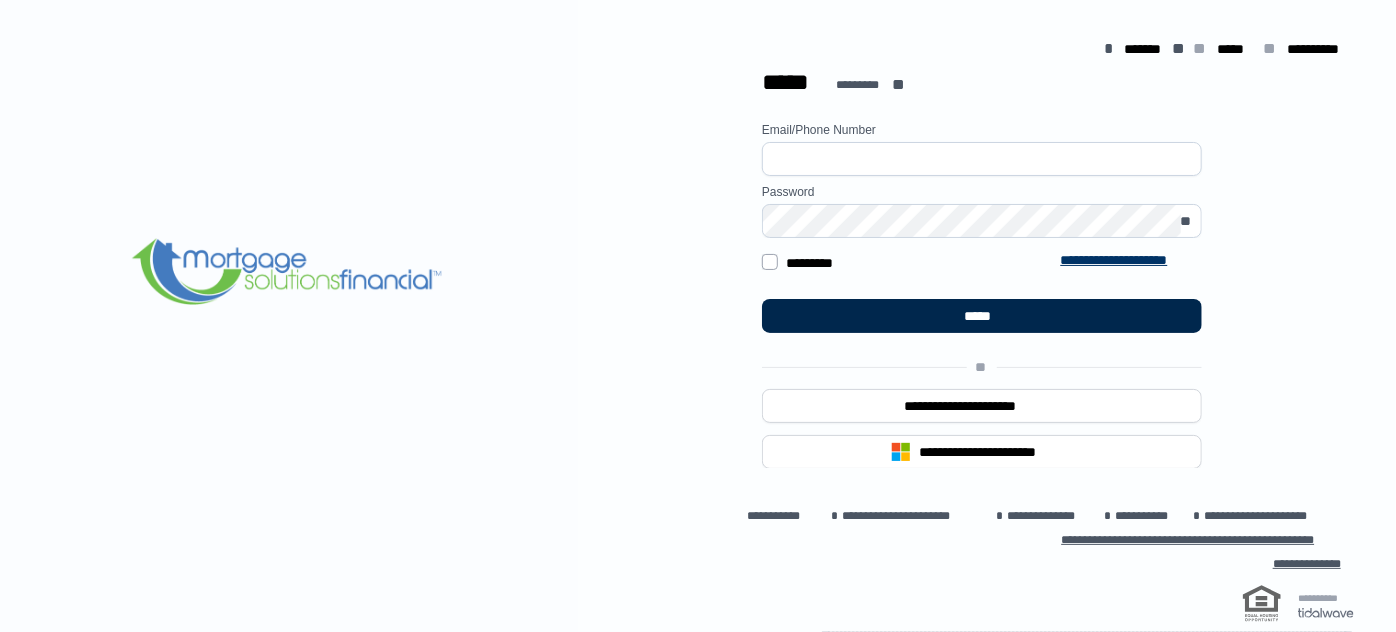 type on "**********" 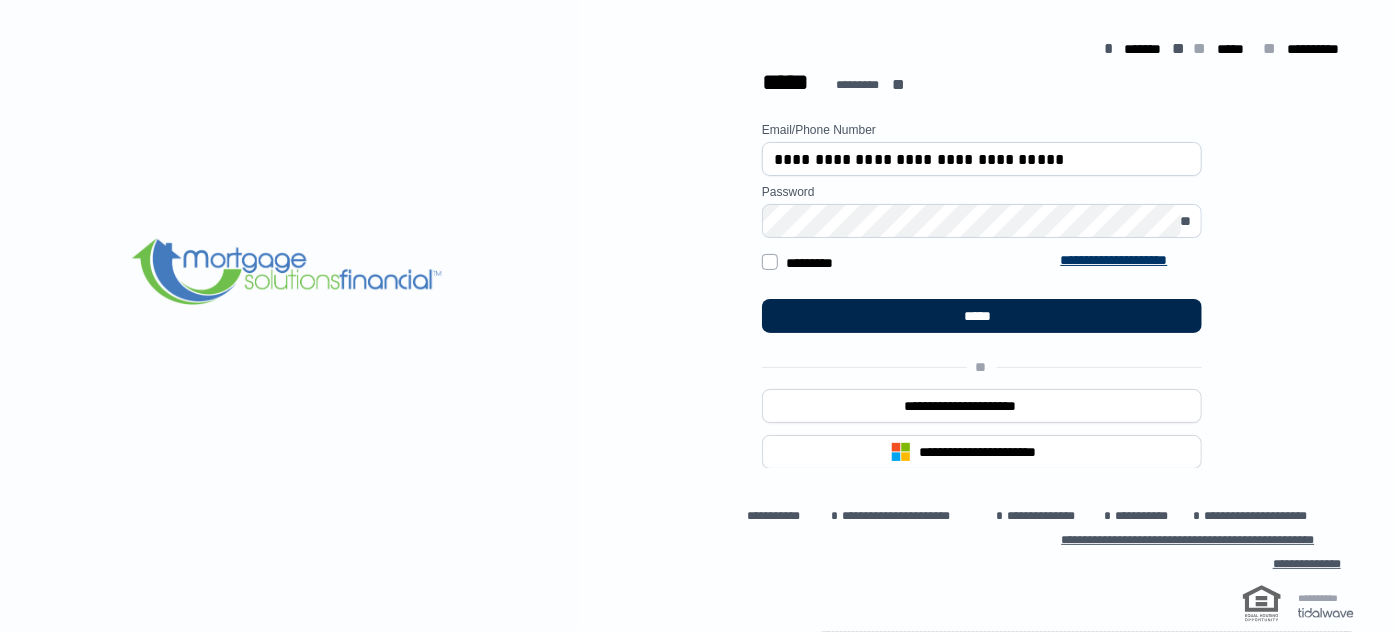 click on "*****" at bounding box center [982, 316] 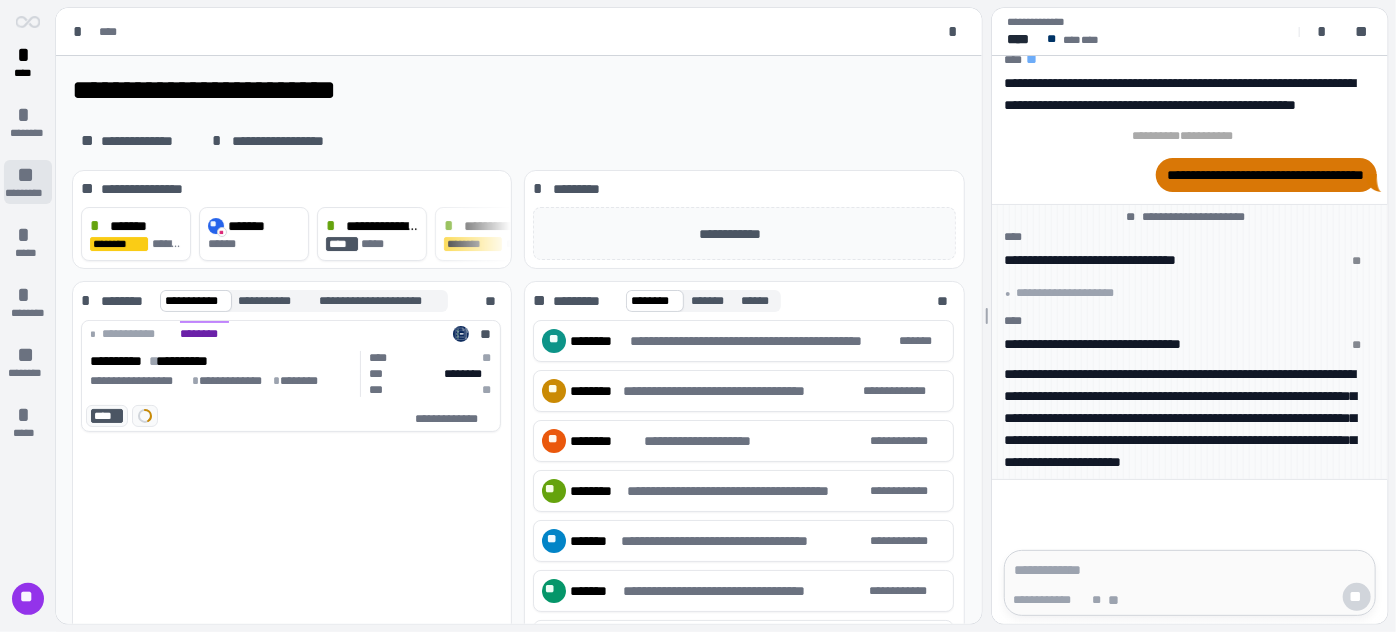 click on "** *********" at bounding box center [28, 182] 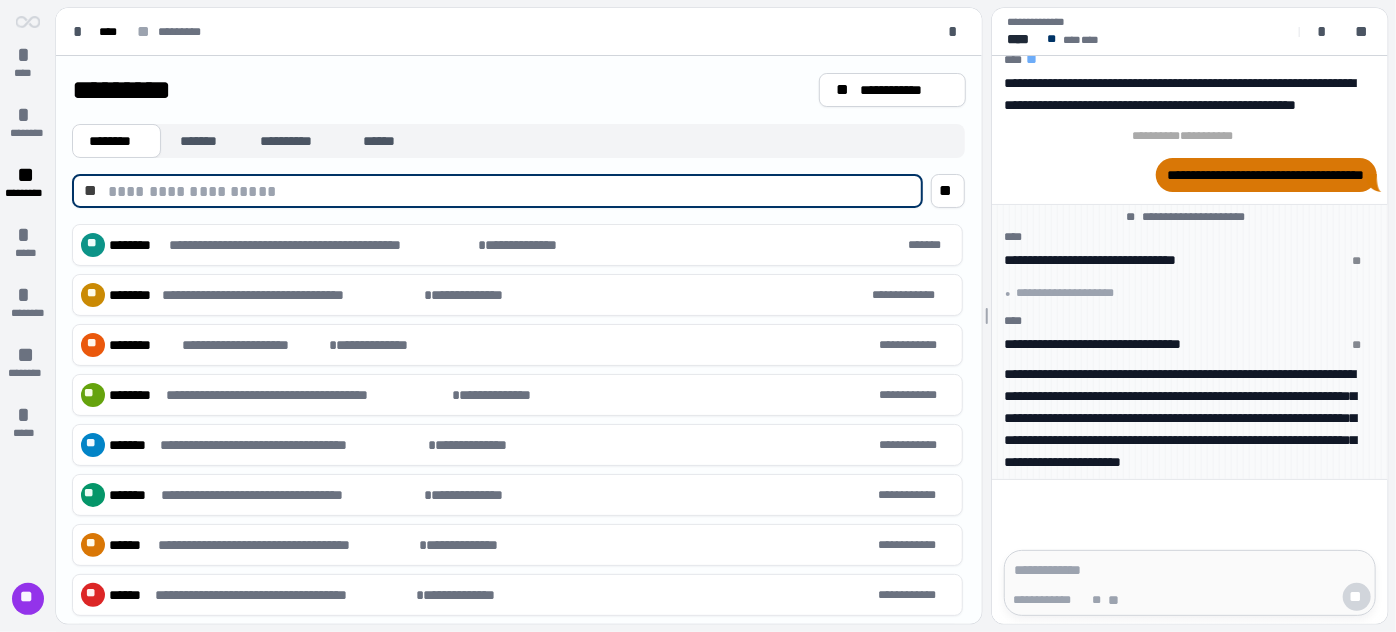 click at bounding box center [509, 191] 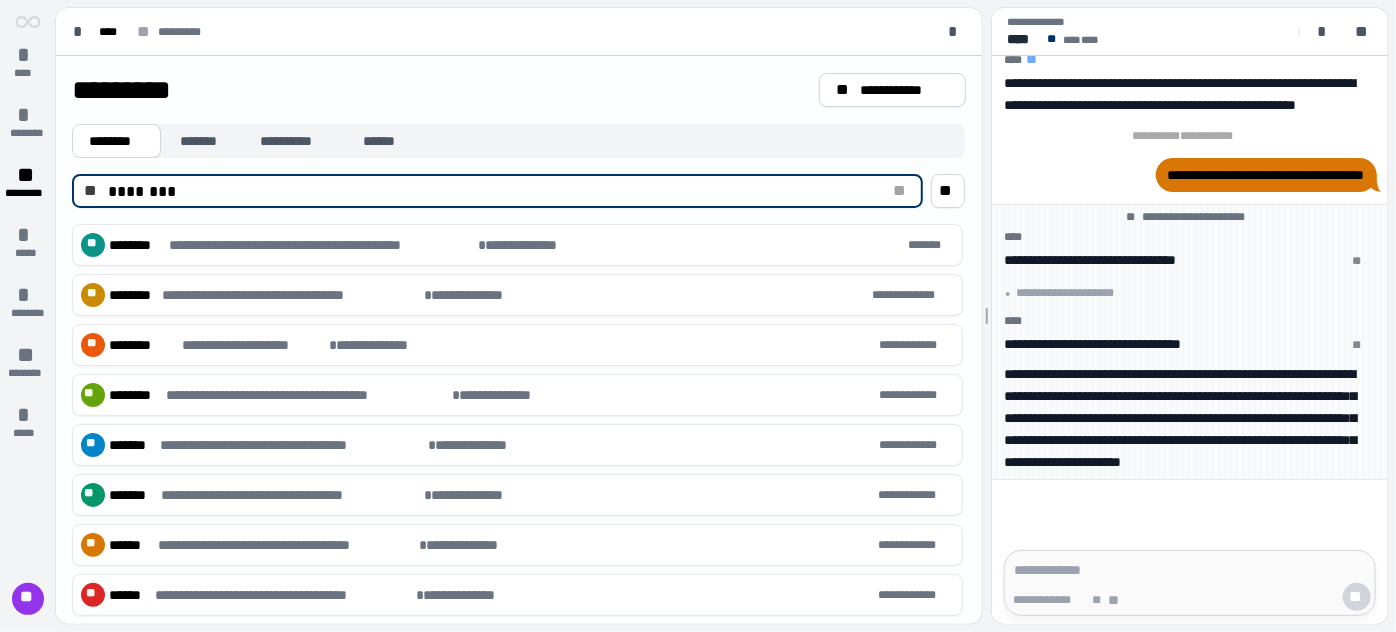 type on "********" 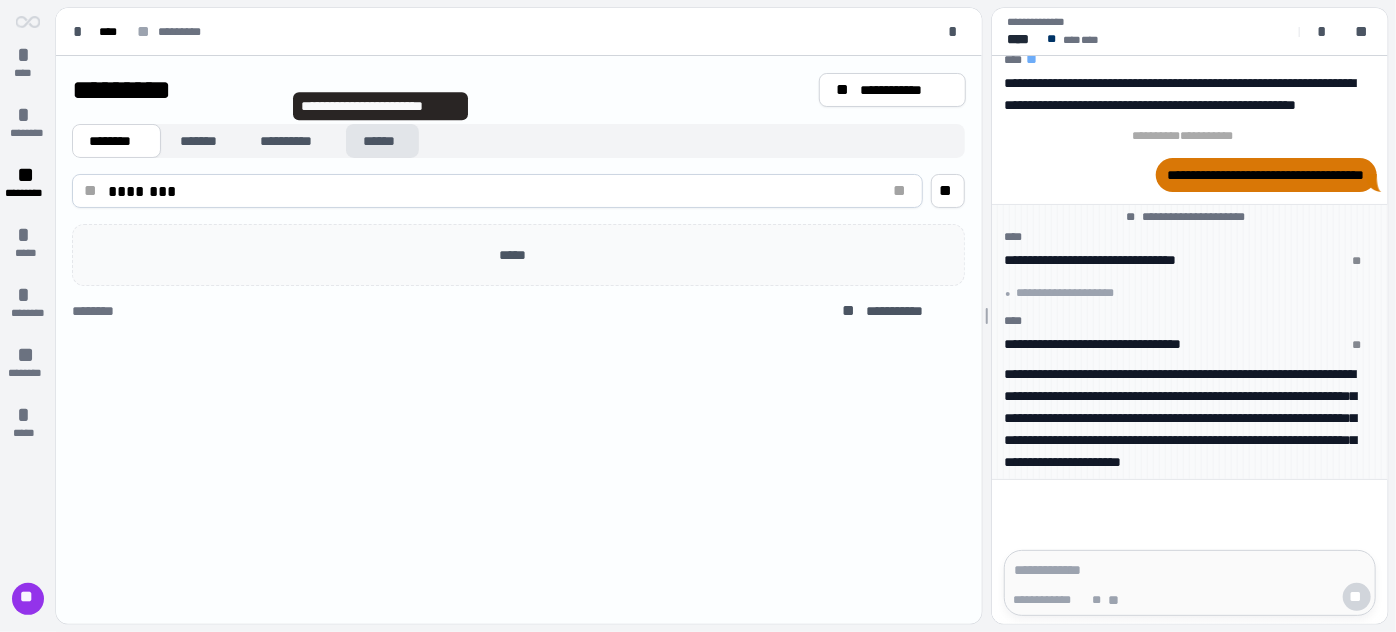 click on "******" at bounding box center (382, 141) 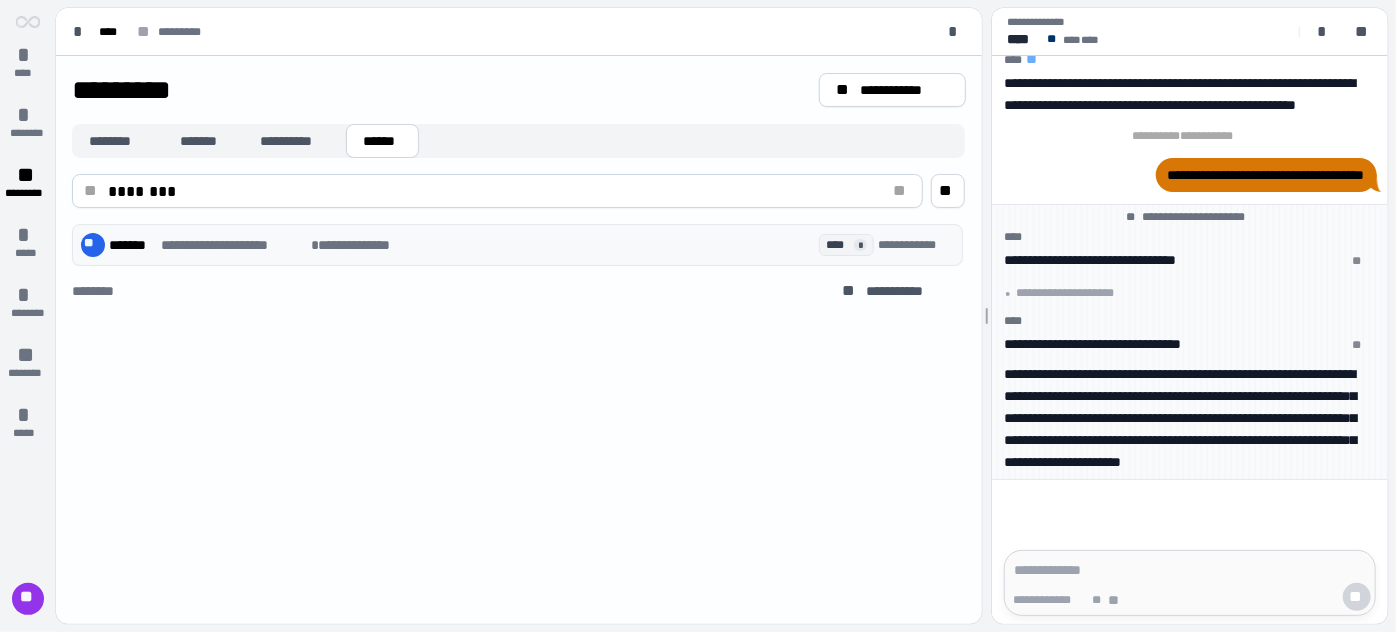 click on "**********" at bounding box center (235, 245) 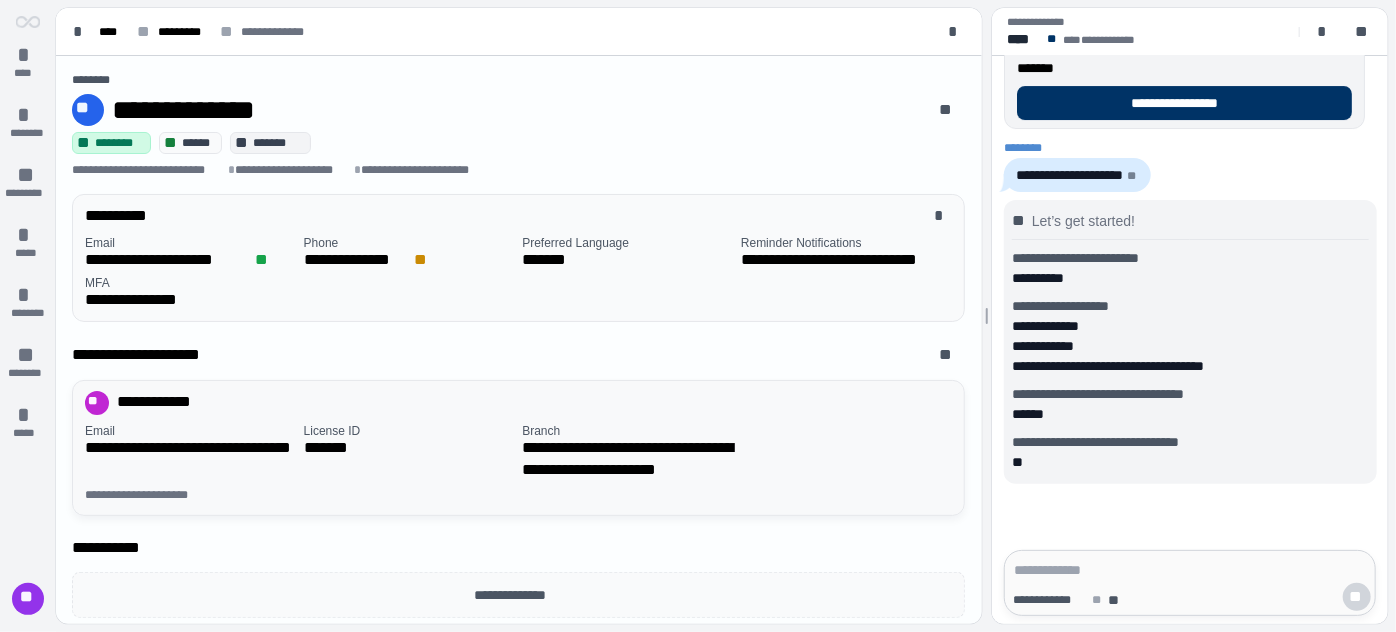 drag, startPoint x: 229, startPoint y: 426, endPoint x: 216, endPoint y: 435, distance: 15.811388 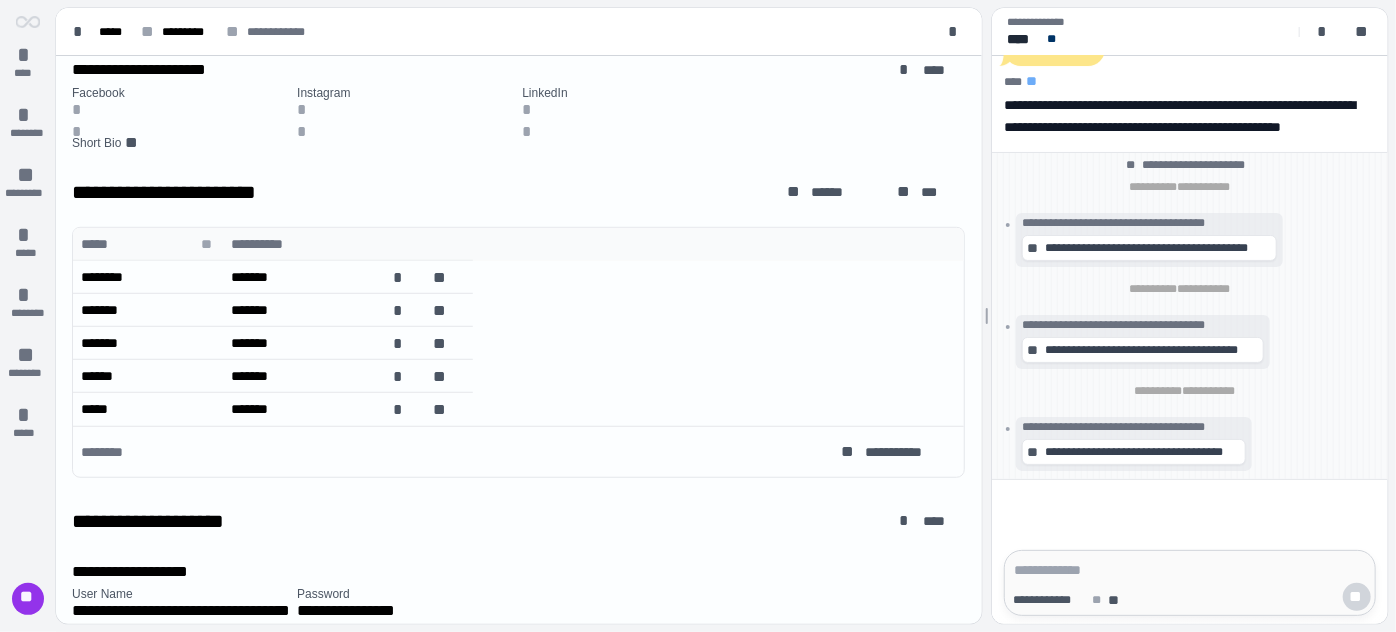 scroll, scrollTop: 538, scrollLeft: 0, axis: vertical 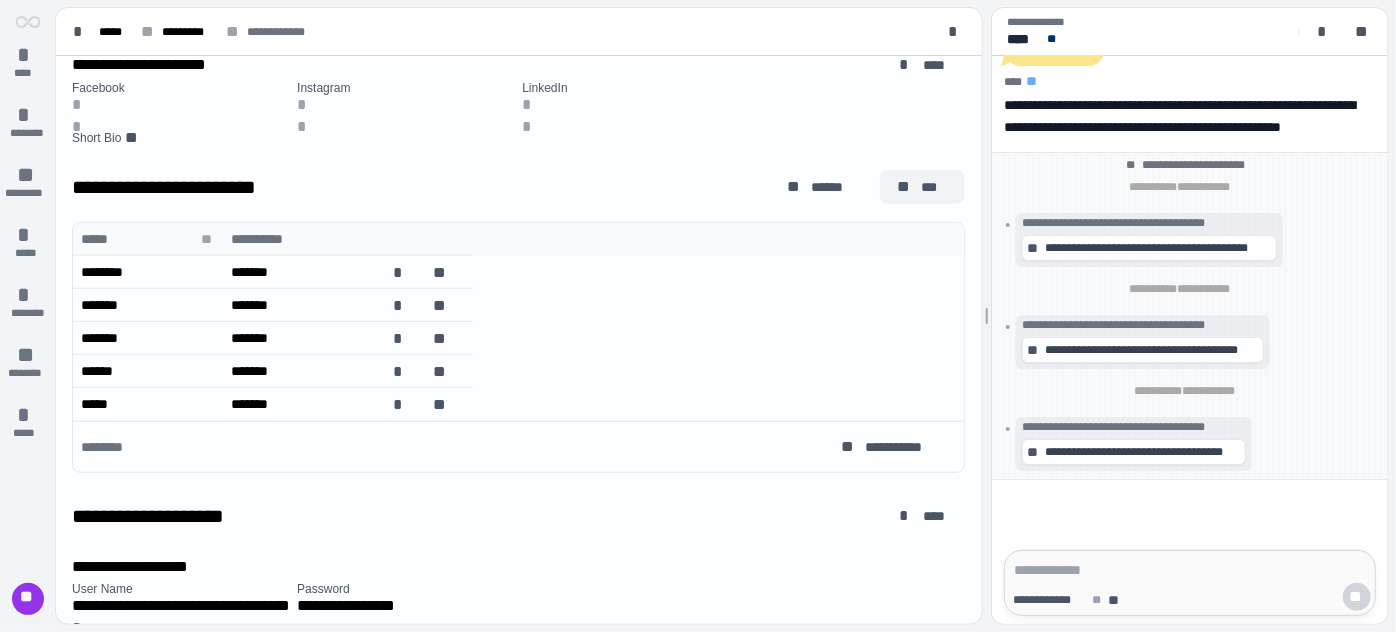 click on "** ***" at bounding box center (922, 187) 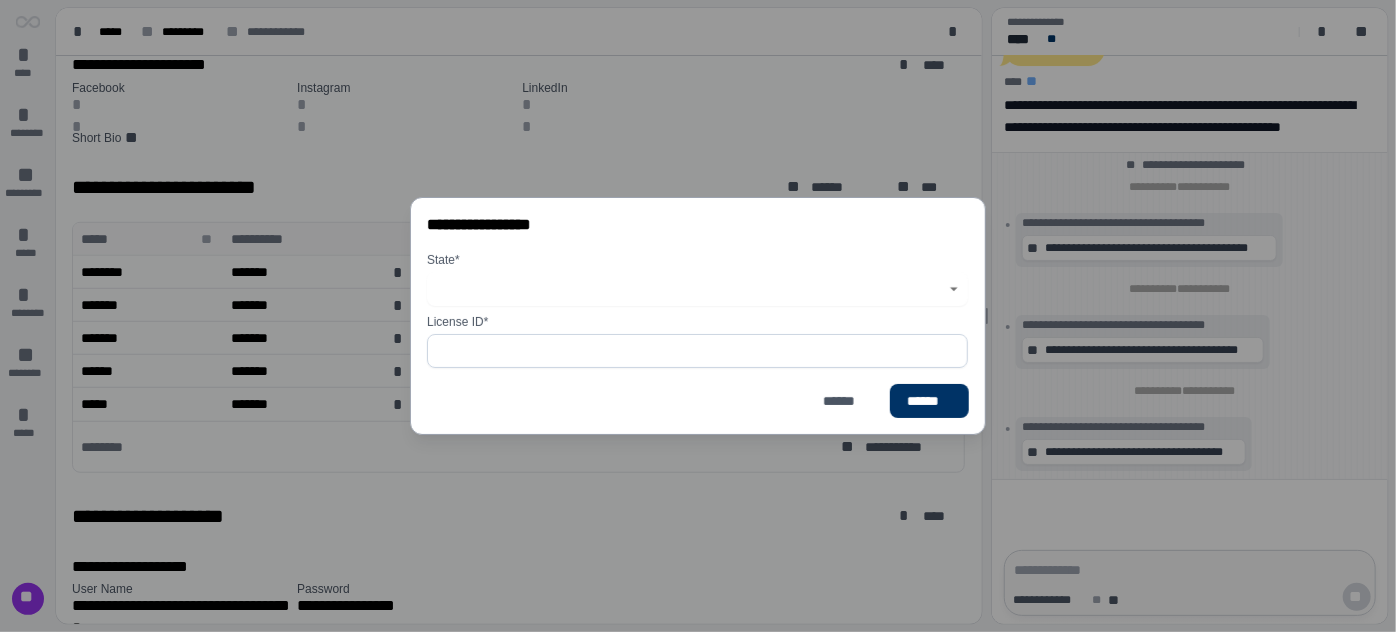click at bounding box center [686, 289] 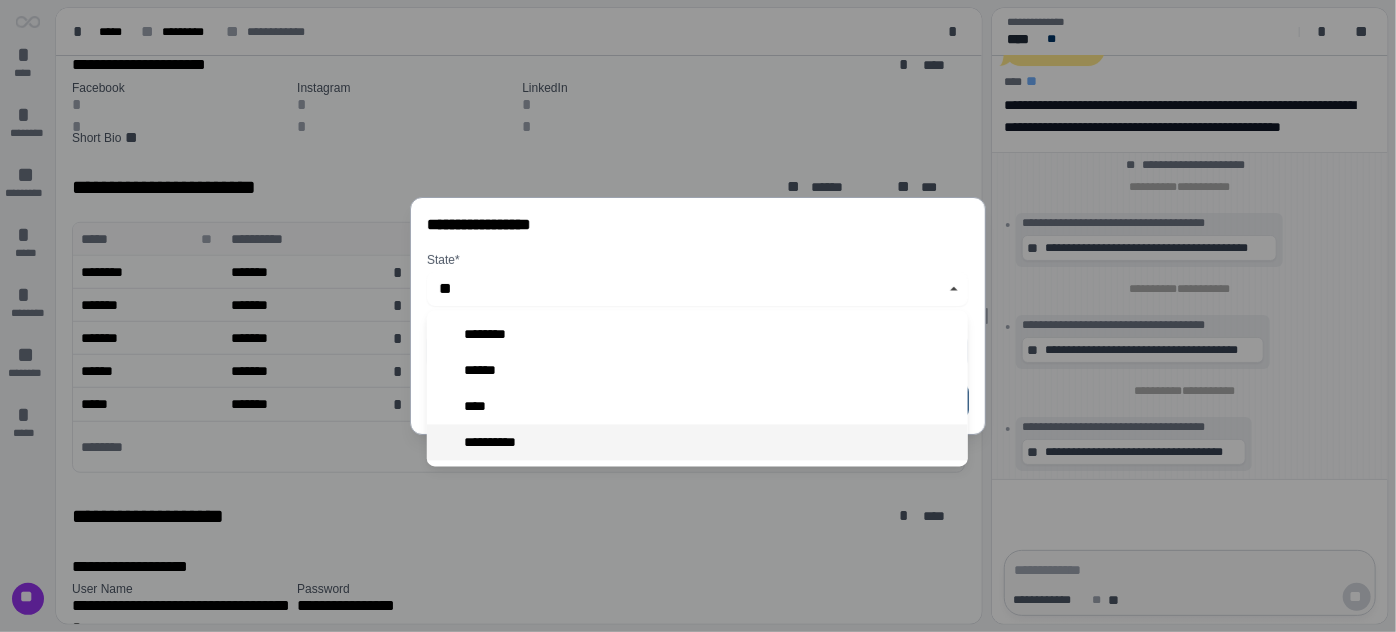 click on "**********" at bounding box center [501, 443] 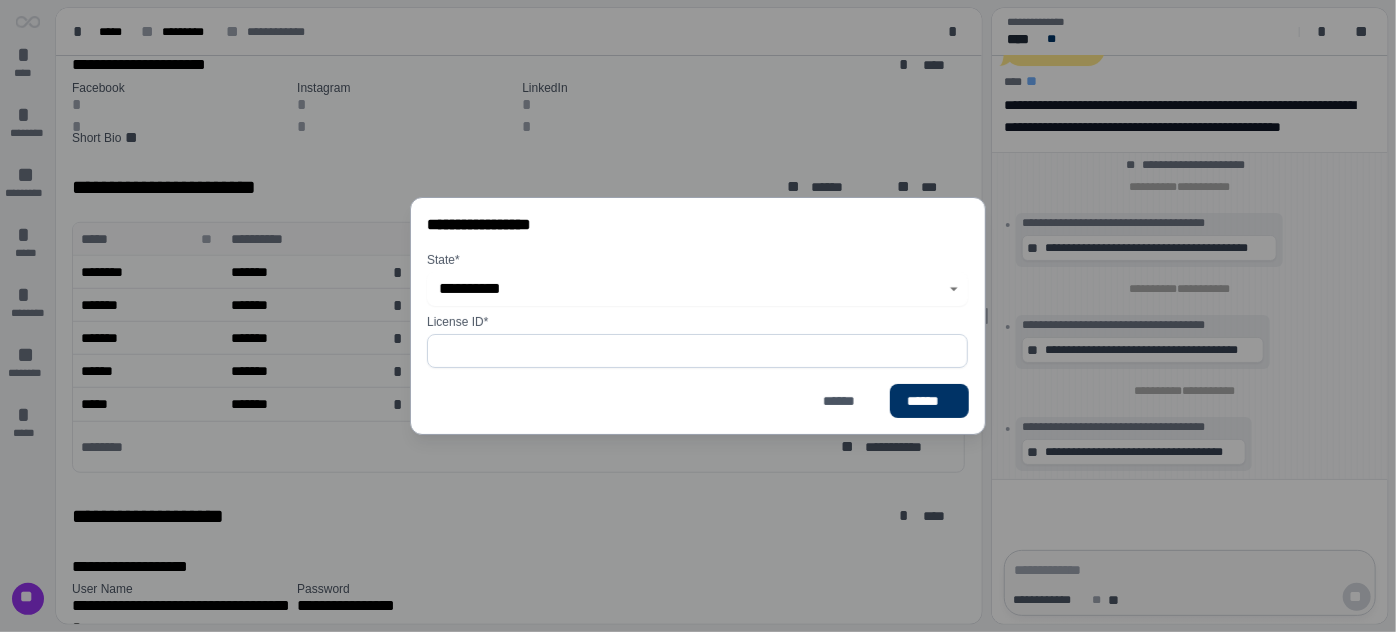 type on "**********" 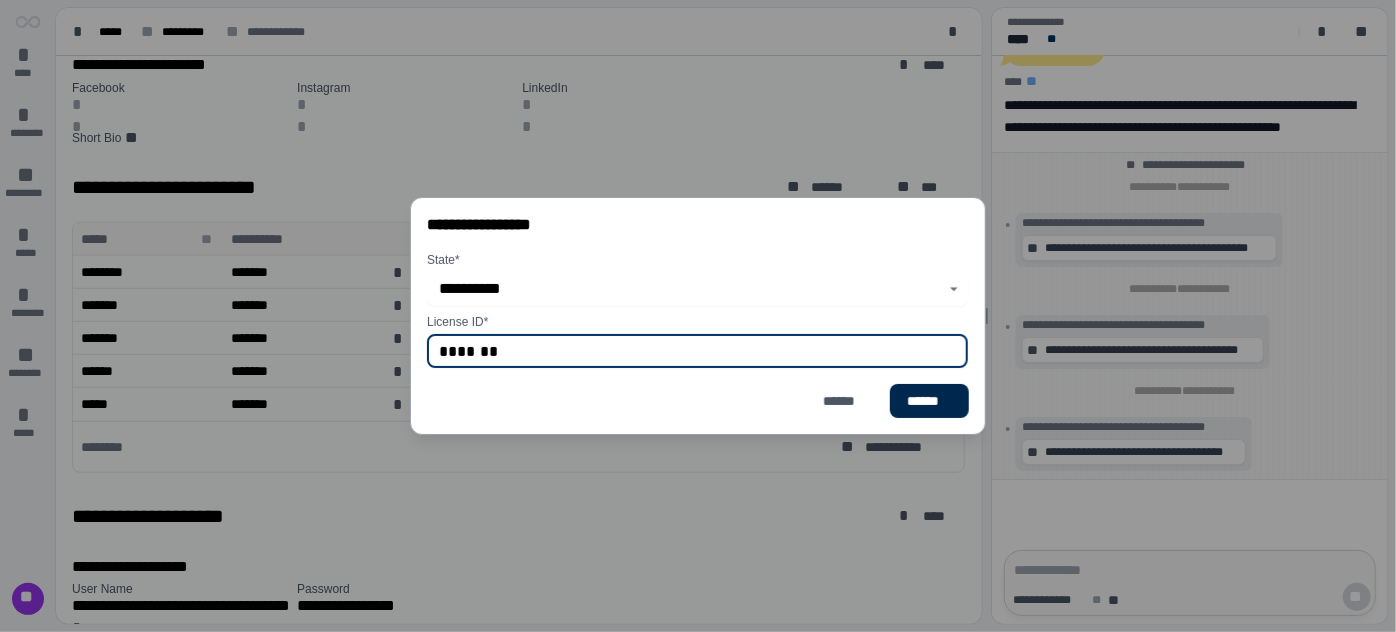 type on "*******" 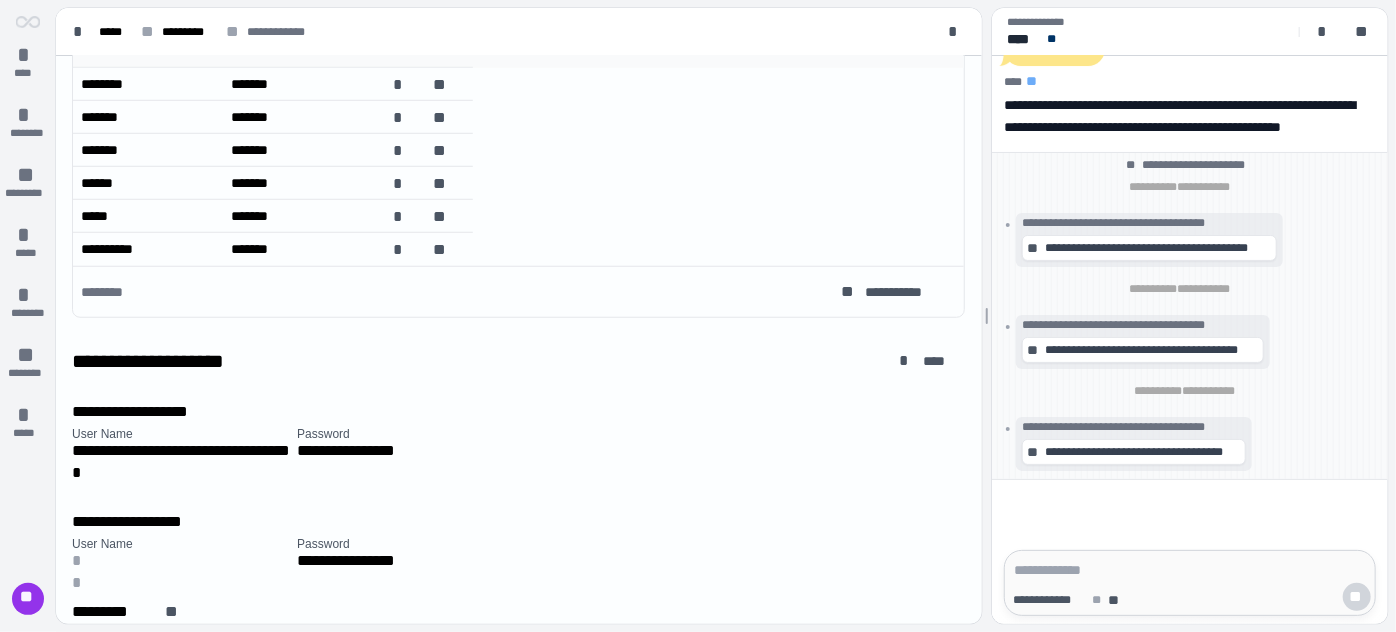 scroll, scrollTop: 758, scrollLeft: 0, axis: vertical 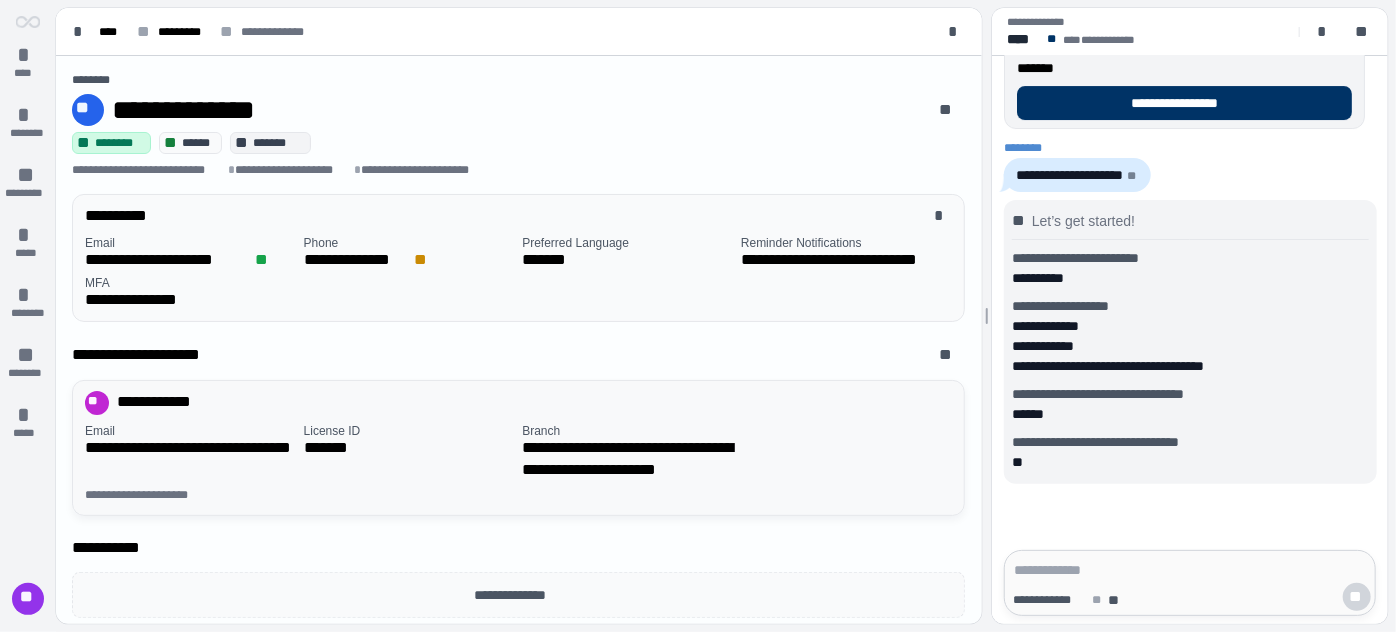 click on "*******" at bounding box center [409, 448] 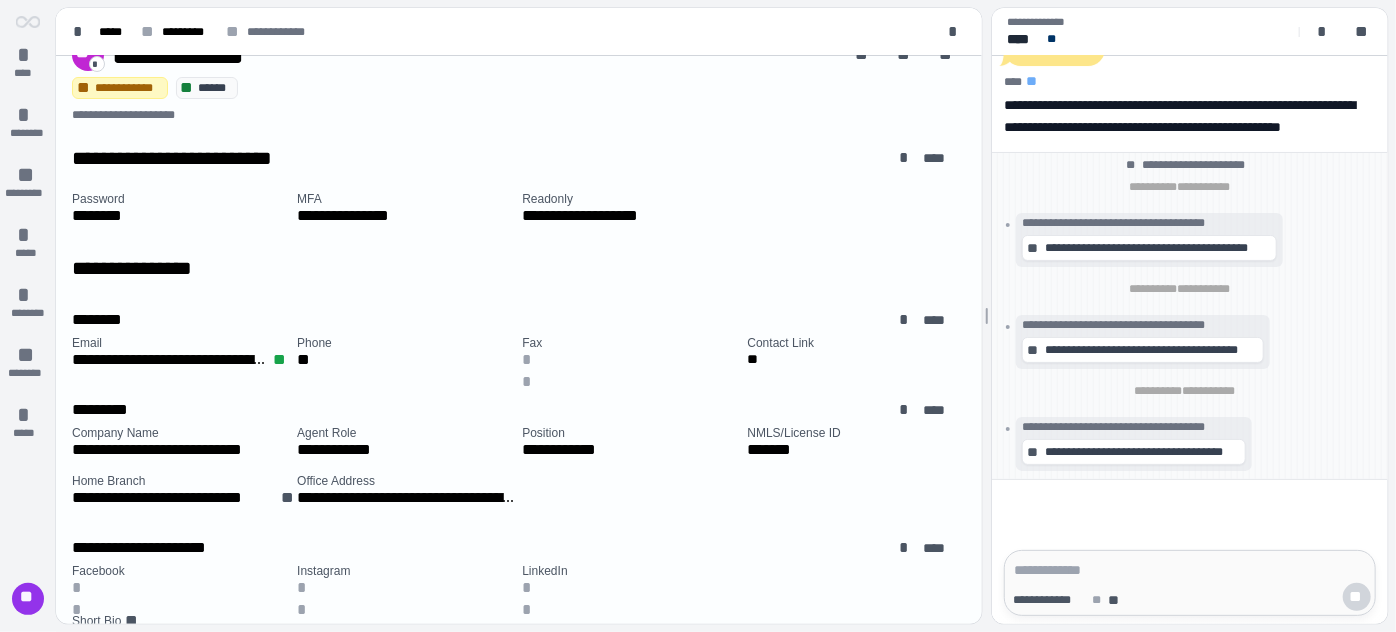 scroll, scrollTop: 0, scrollLeft: 0, axis: both 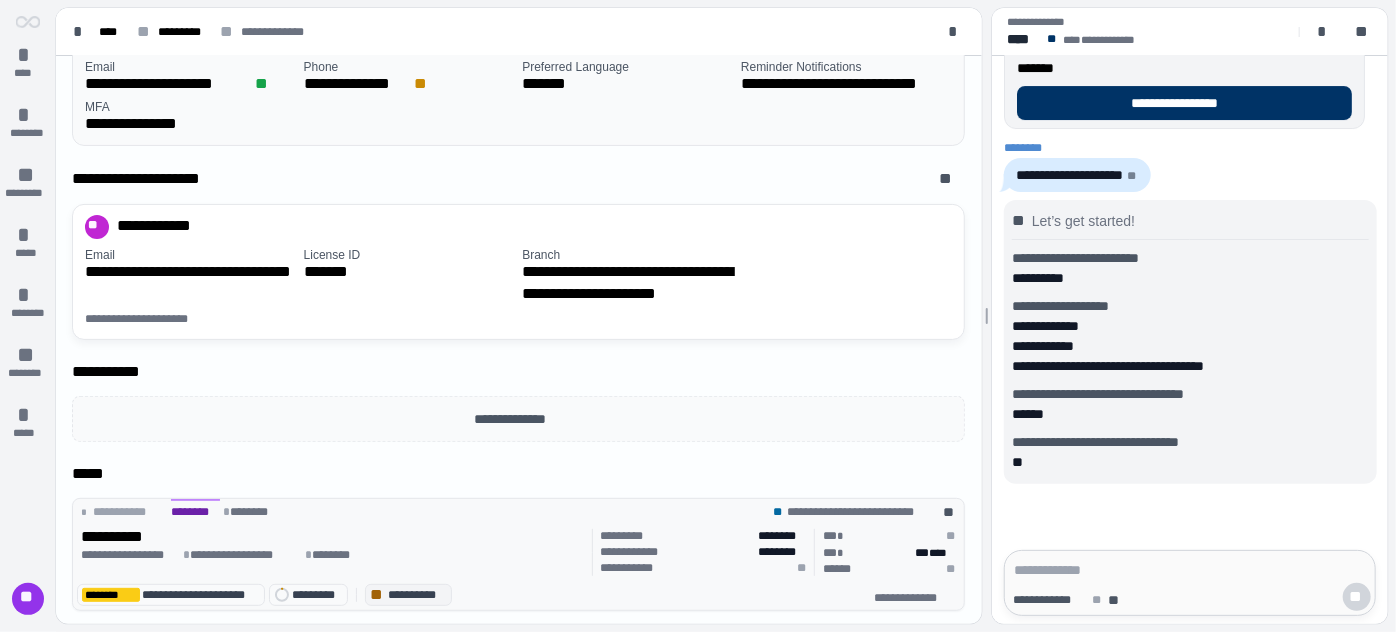click on "[FIRST] [LAST]" at bounding box center (333, 555) 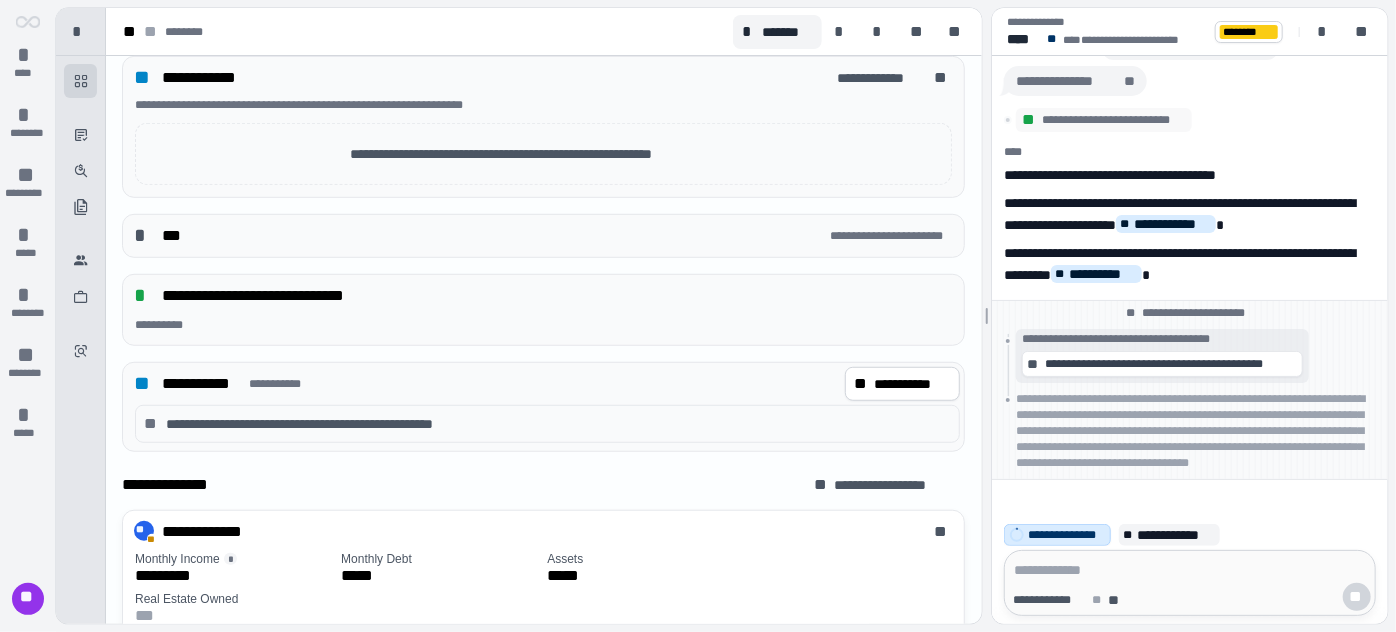 scroll, scrollTop: 575, scrollLeft: 0, axis: vertical 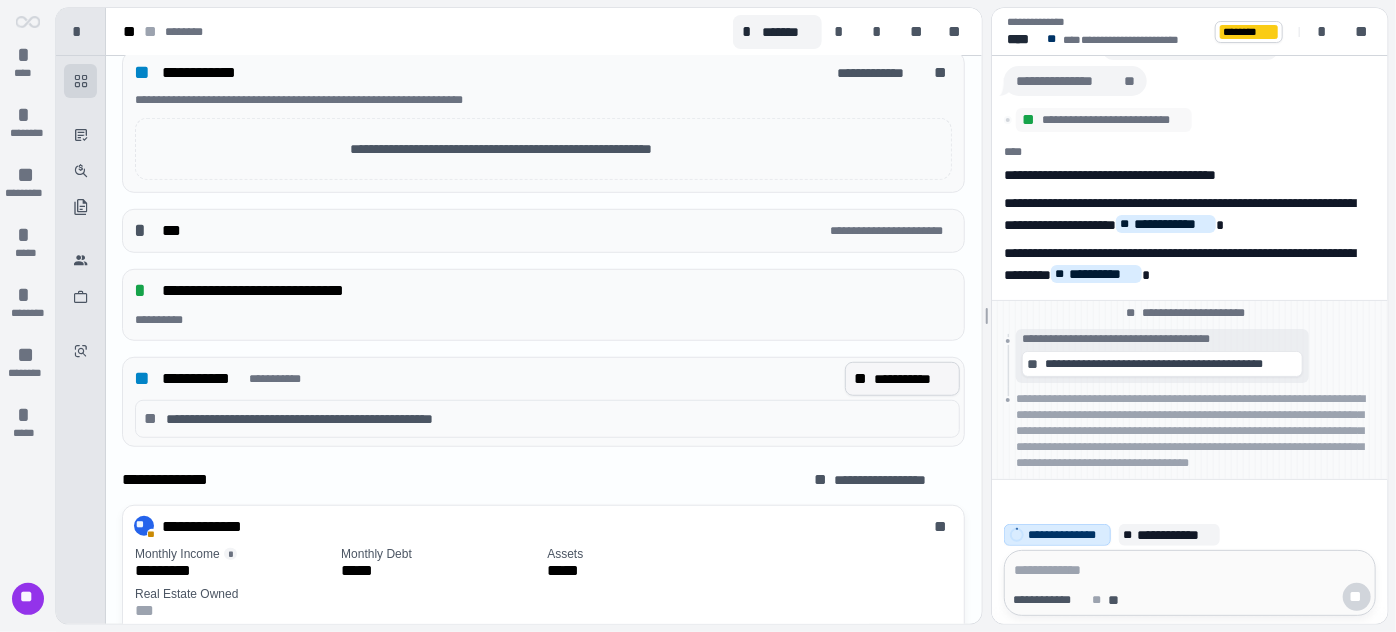 click on "**********" at bounding box center [912, 379] 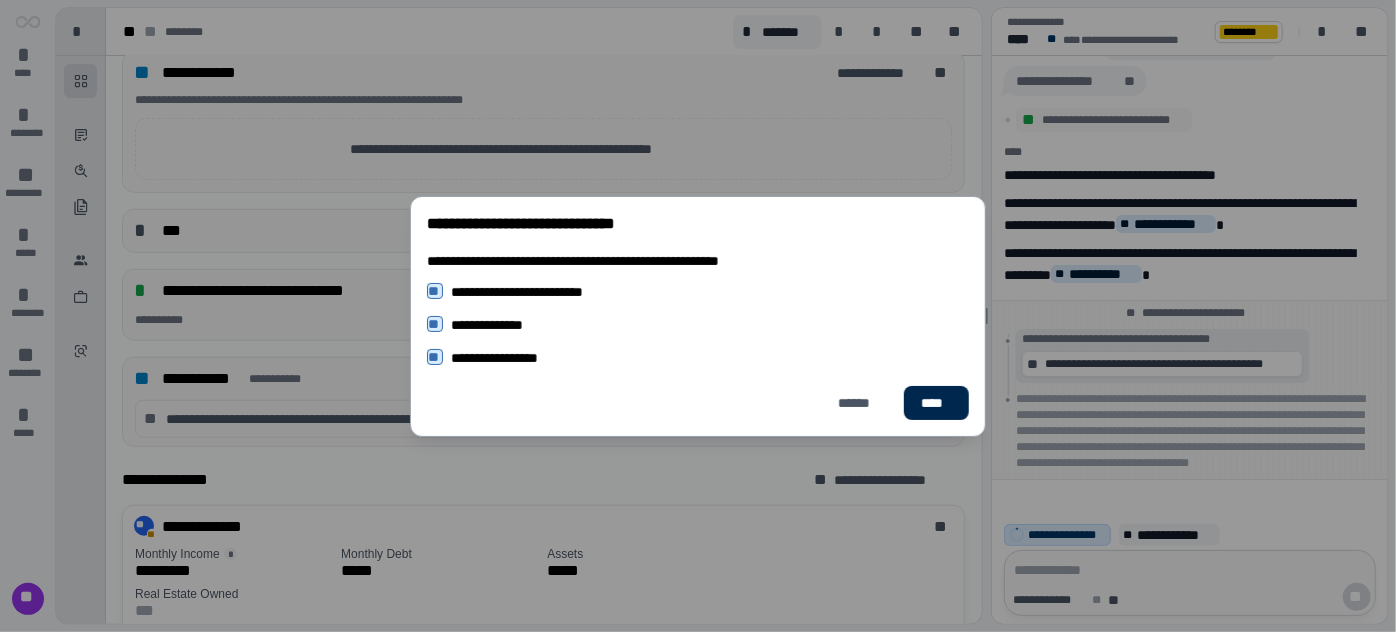 click on "****" at bounding box center [937, 403] 